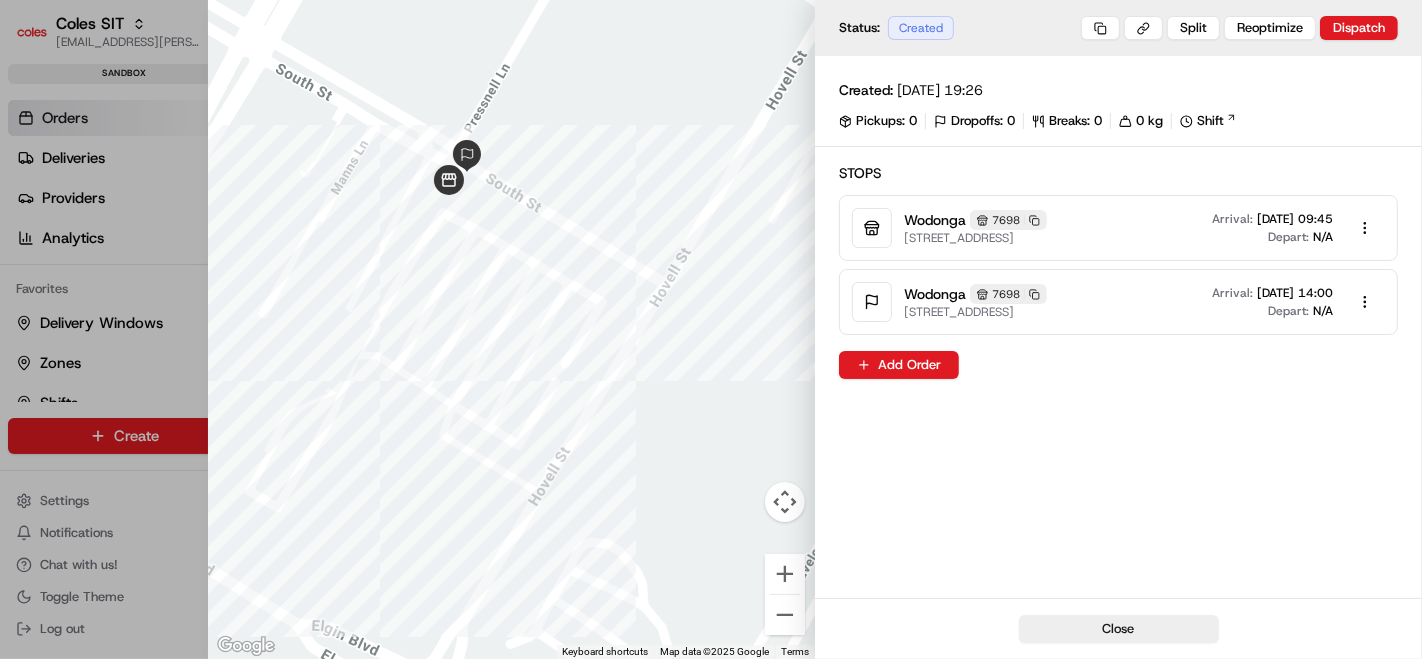 scroll, scrollTop: 0, scrollLeft: 0, axis: both 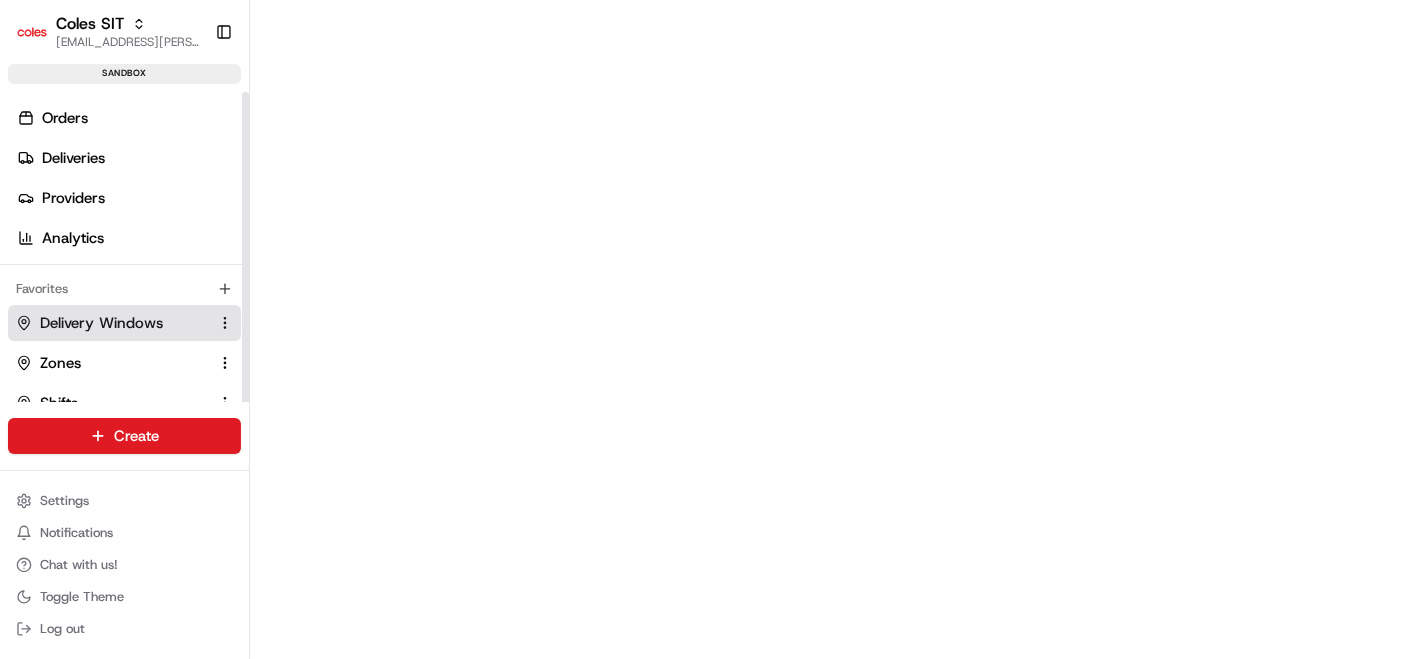 click on "Delivery Windows" at bounding box center (101, 323) 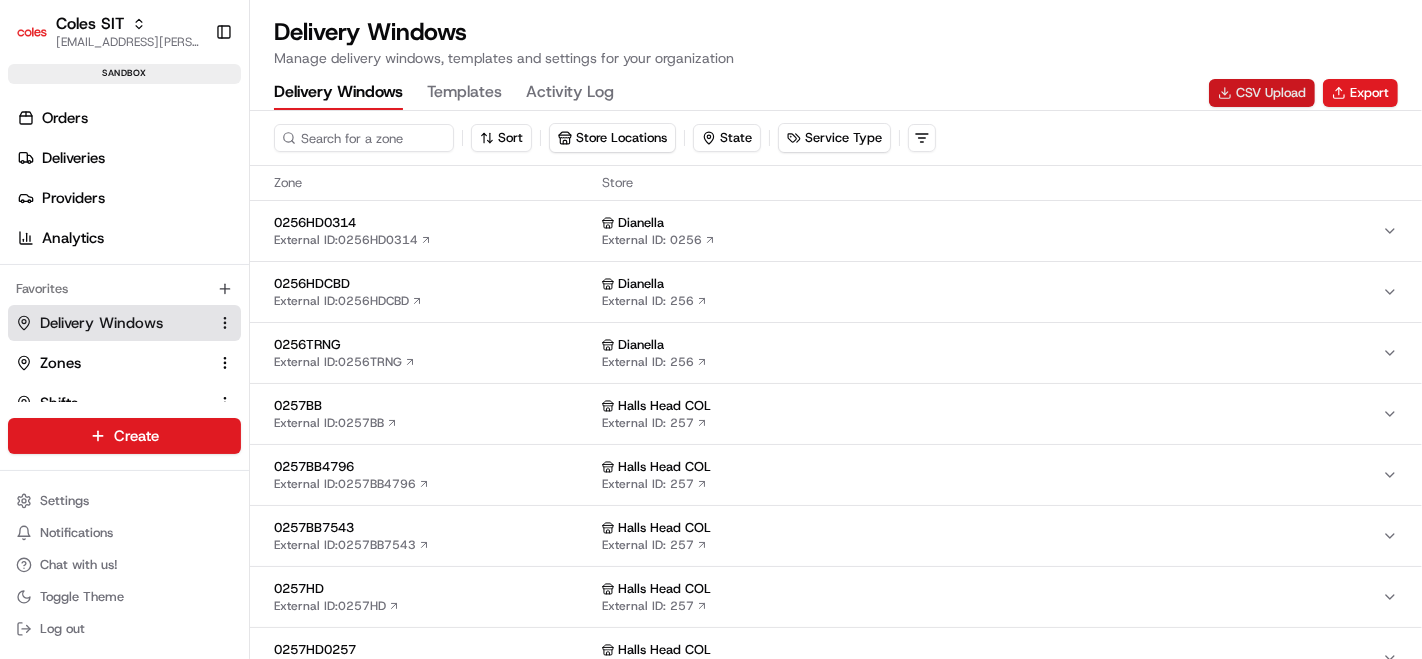 click on "CSV Upload" at bounding box center [1262, 93] 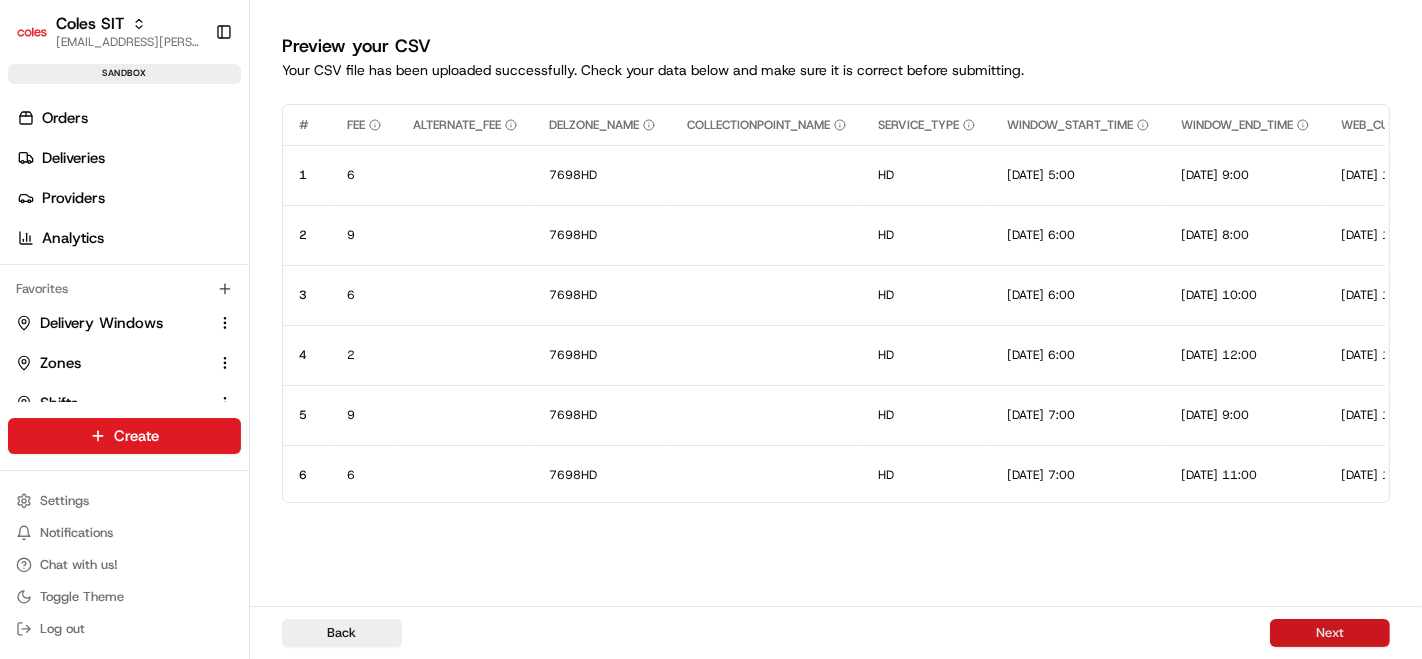 click on "Next" at bounding box center (1330, 633) 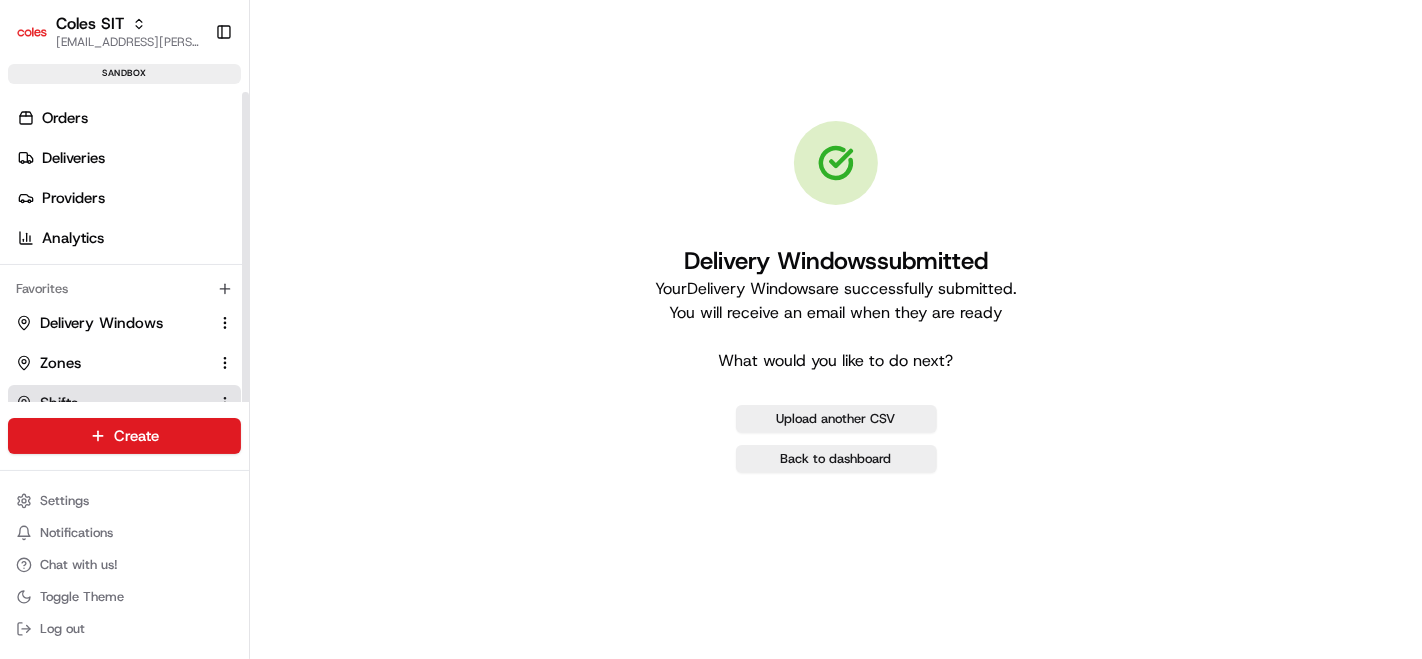 click on "Shifts" at bounding box center (112, 403) 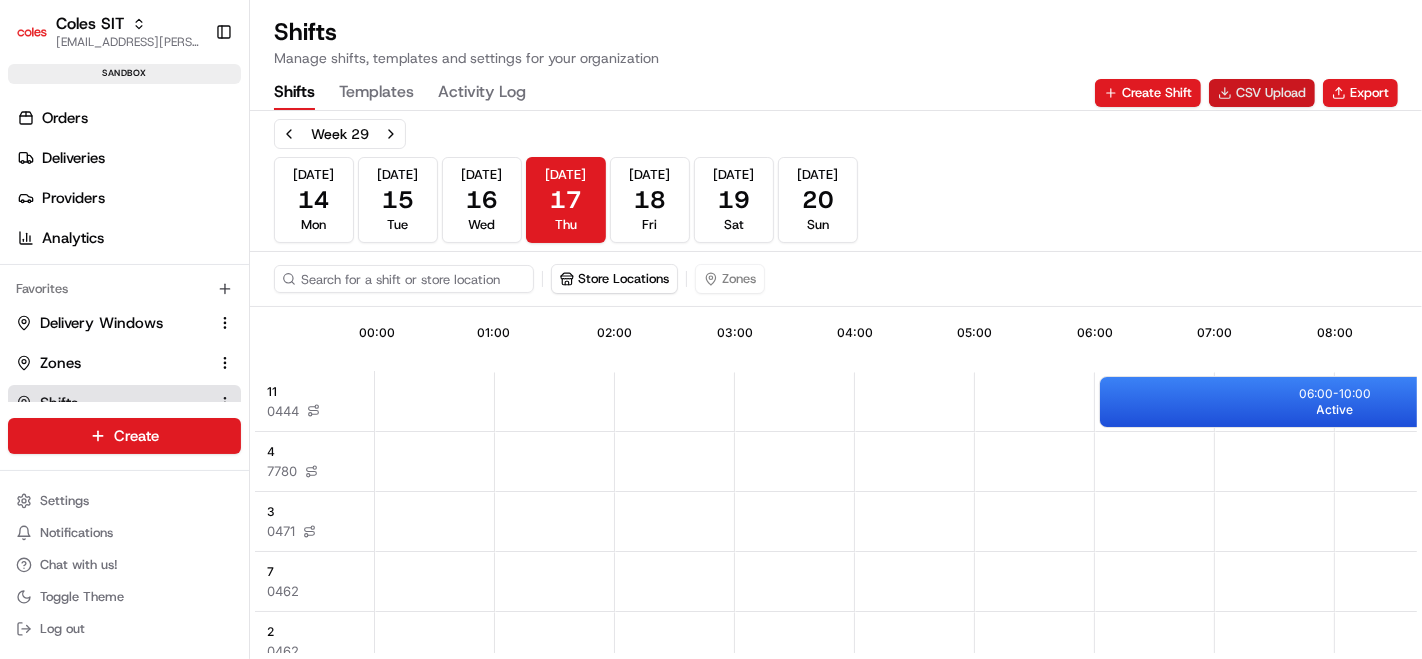 click on "CSV Upload" at bounding box center (1262, 93) 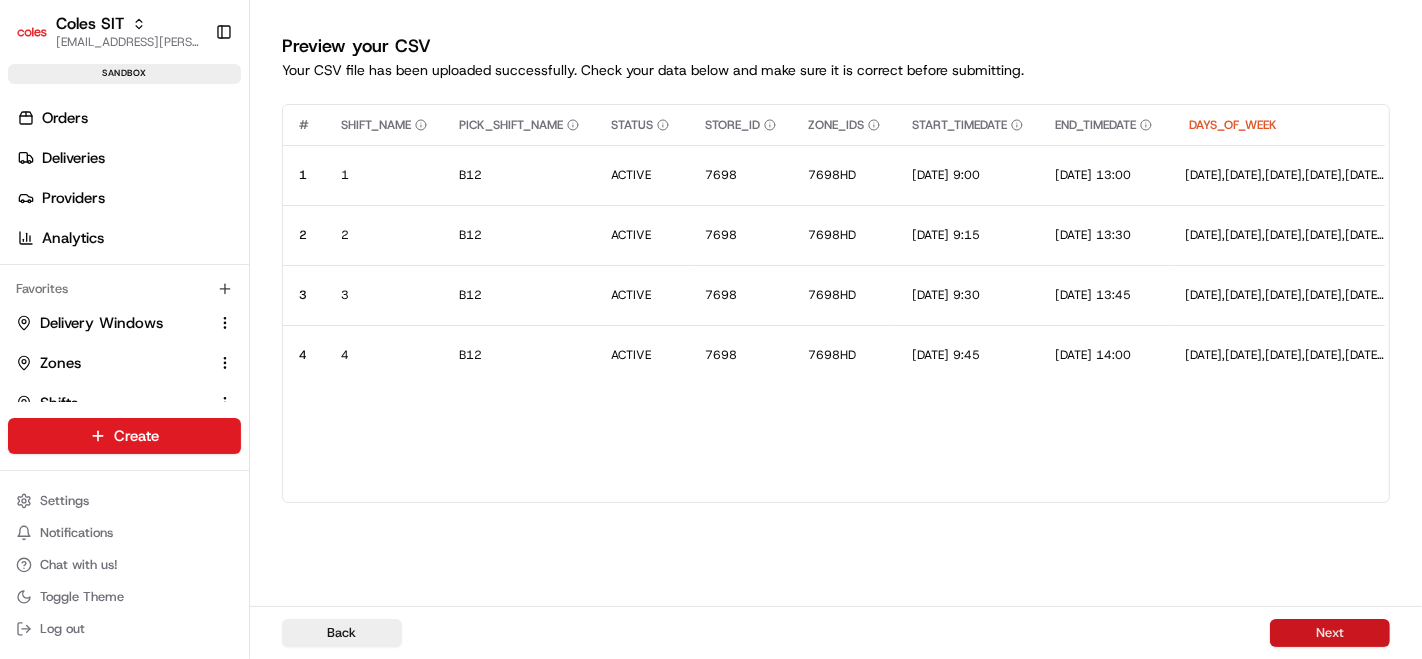 click on "Next" at bounding box center (1330, 633) 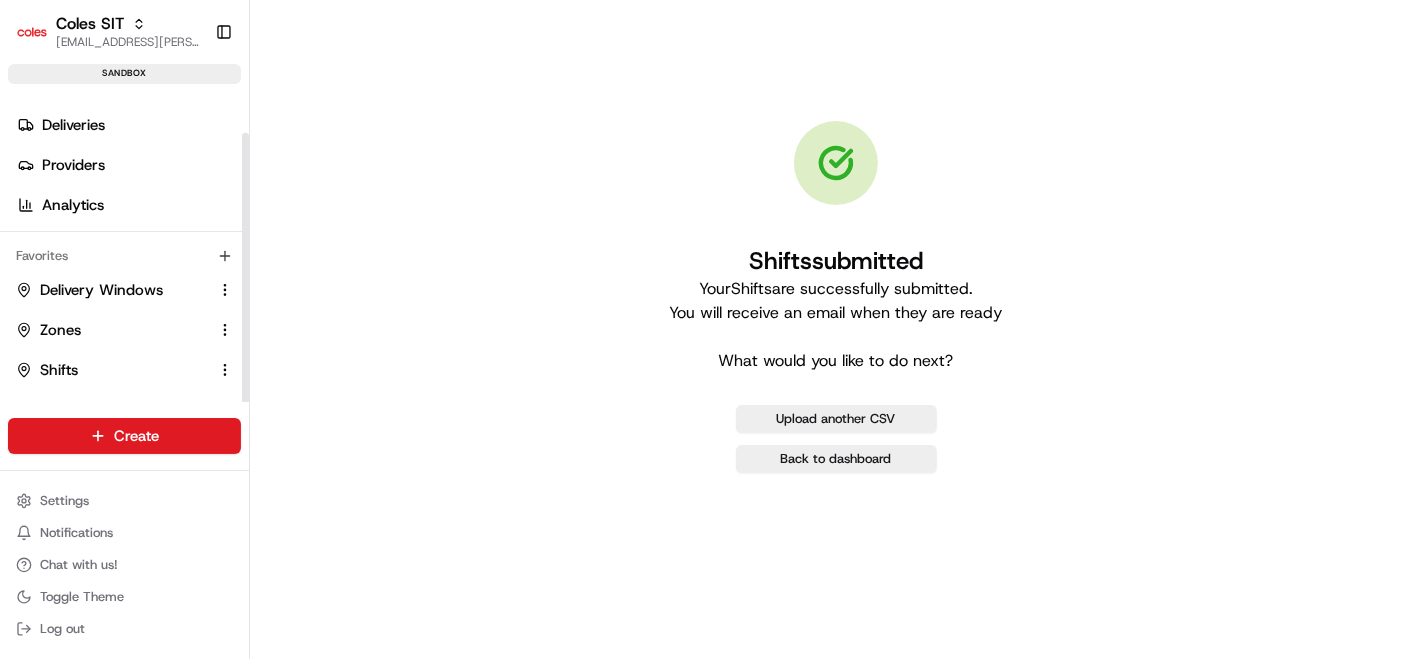 scroll, scrollTop: 46, scrollLeft: 0, axis: vertical 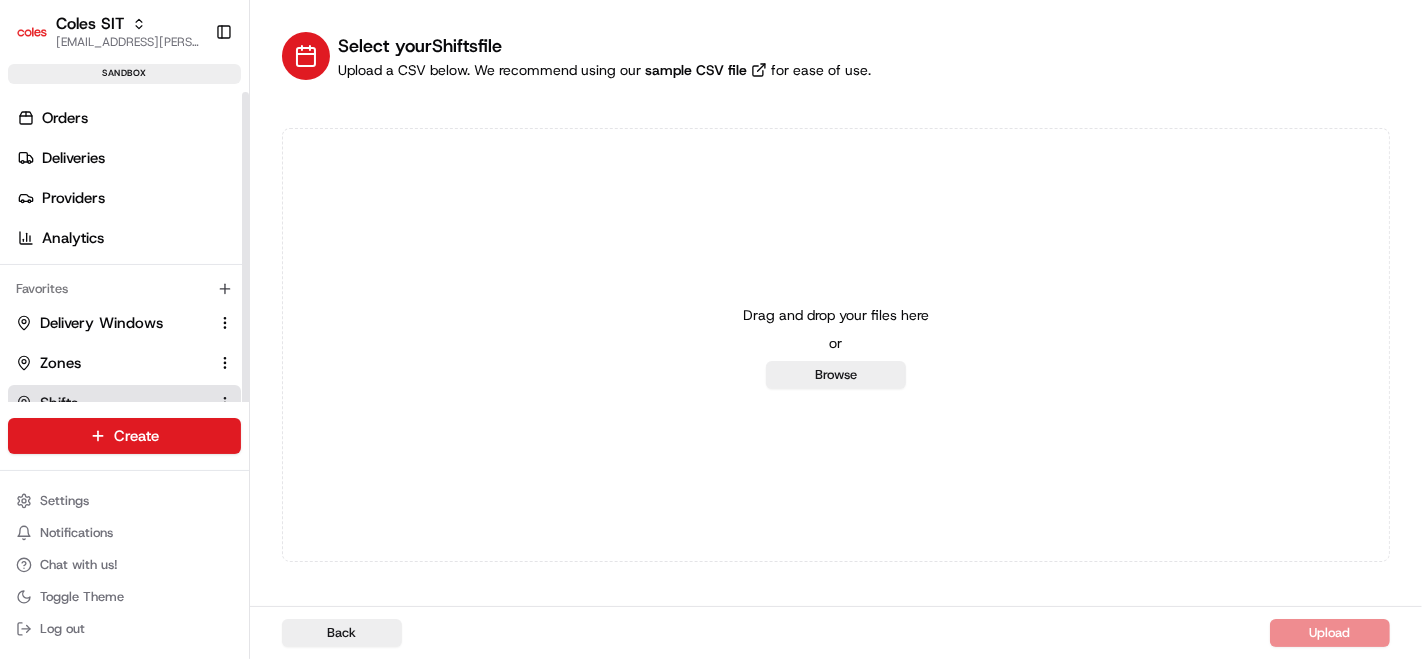 click on "Shifts" at bounding box center [112, 403] 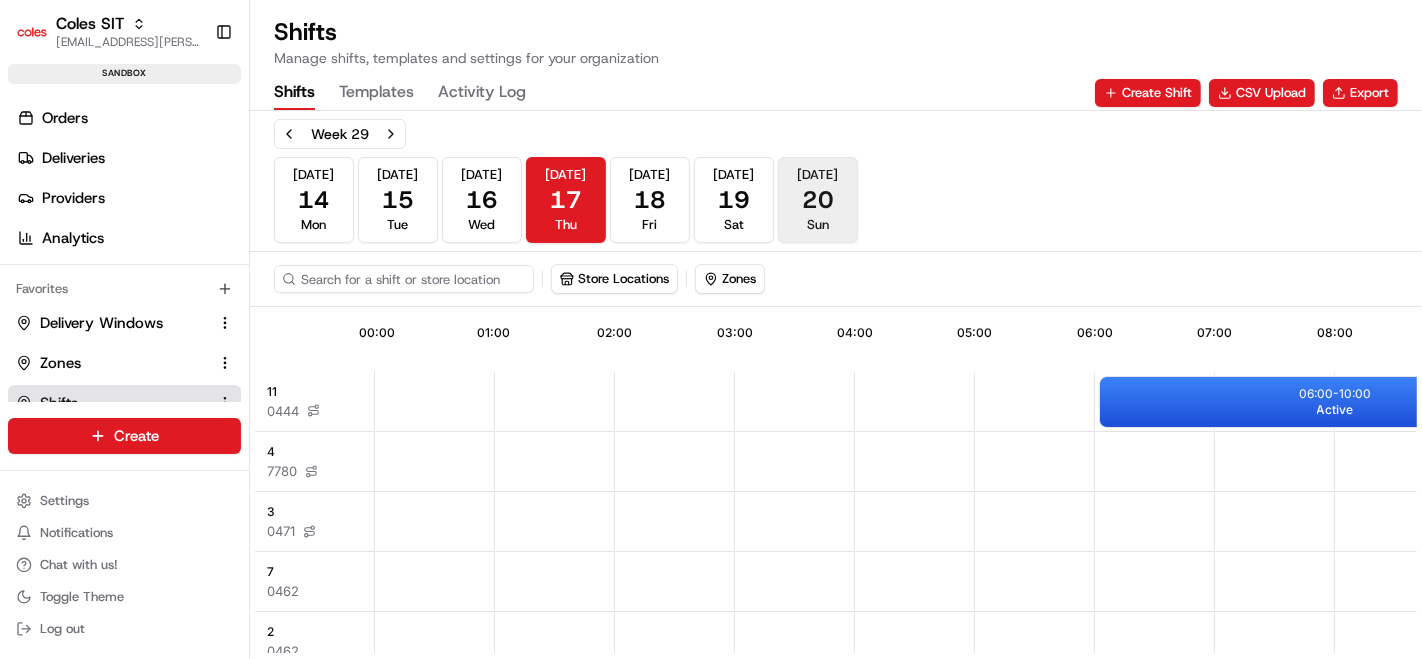 click on "Jul 20 Sun" at bounding box center (818, 200) 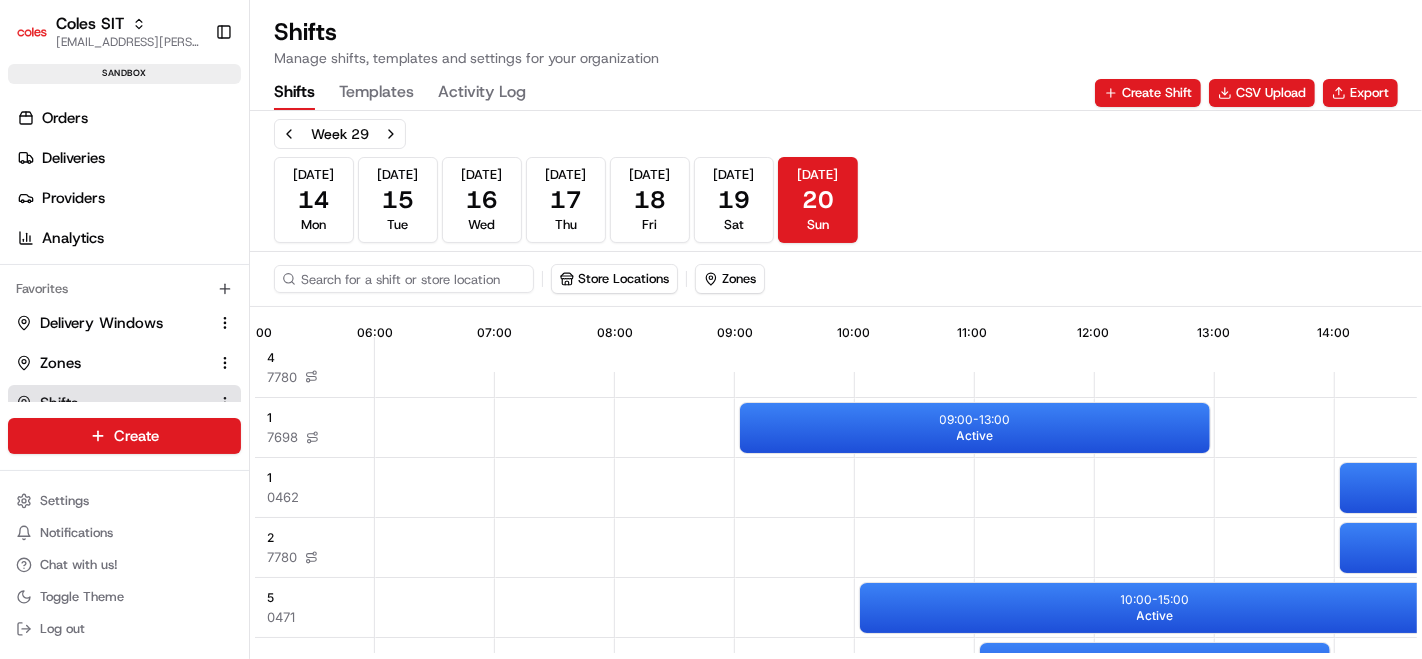 scroll, scrollTop: 0, scrollLeft: 720, axis: horizontal 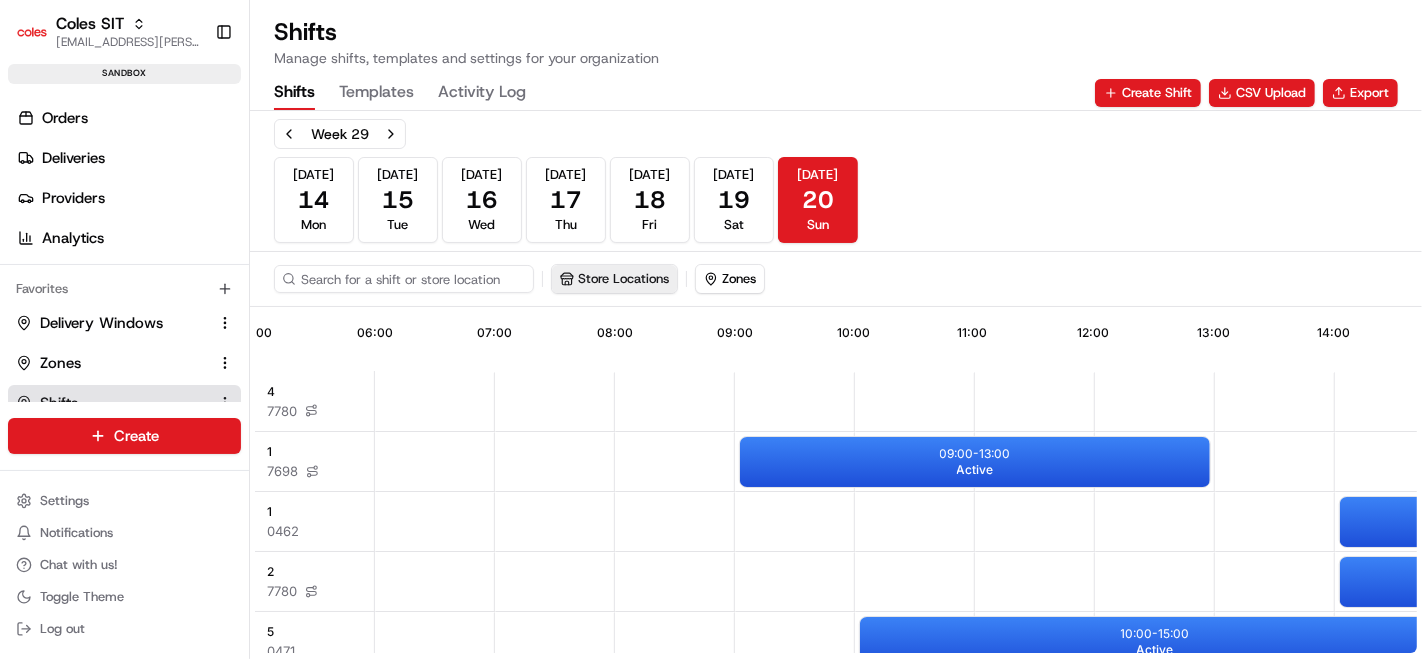 click on "Store Locations" at bounding box center (614, 279) 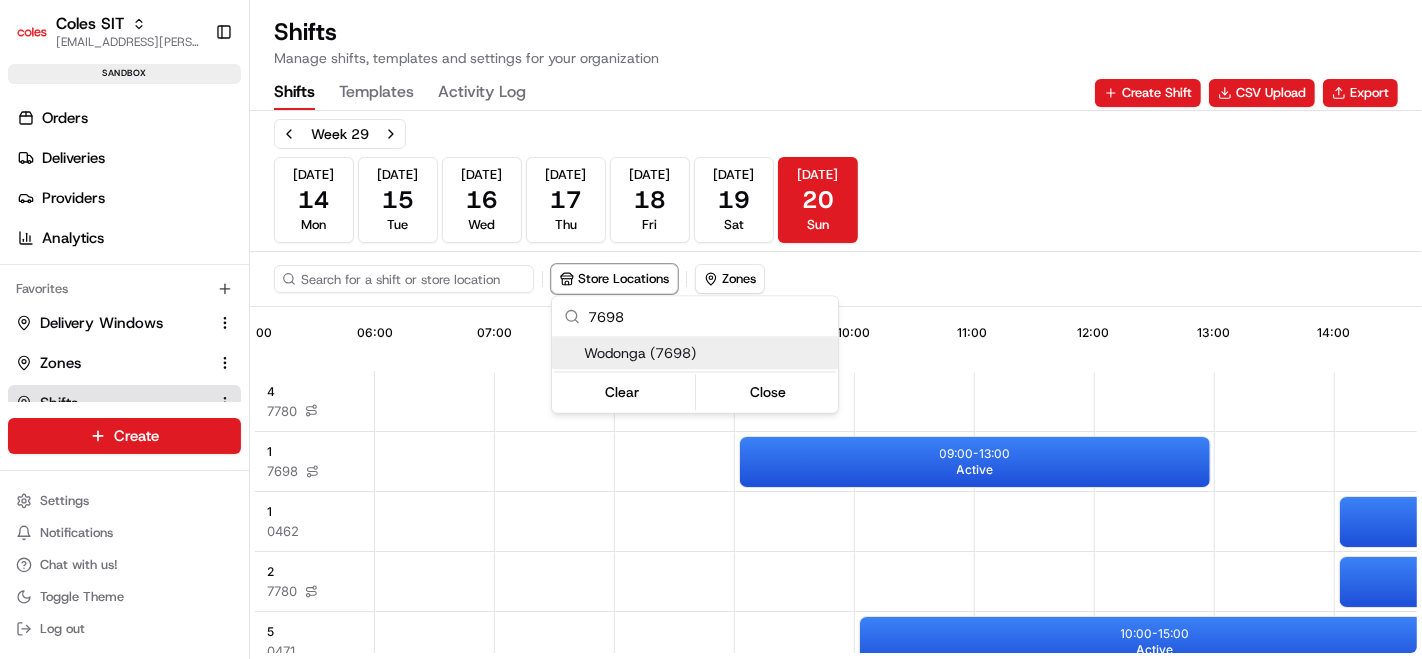 type on "7698" 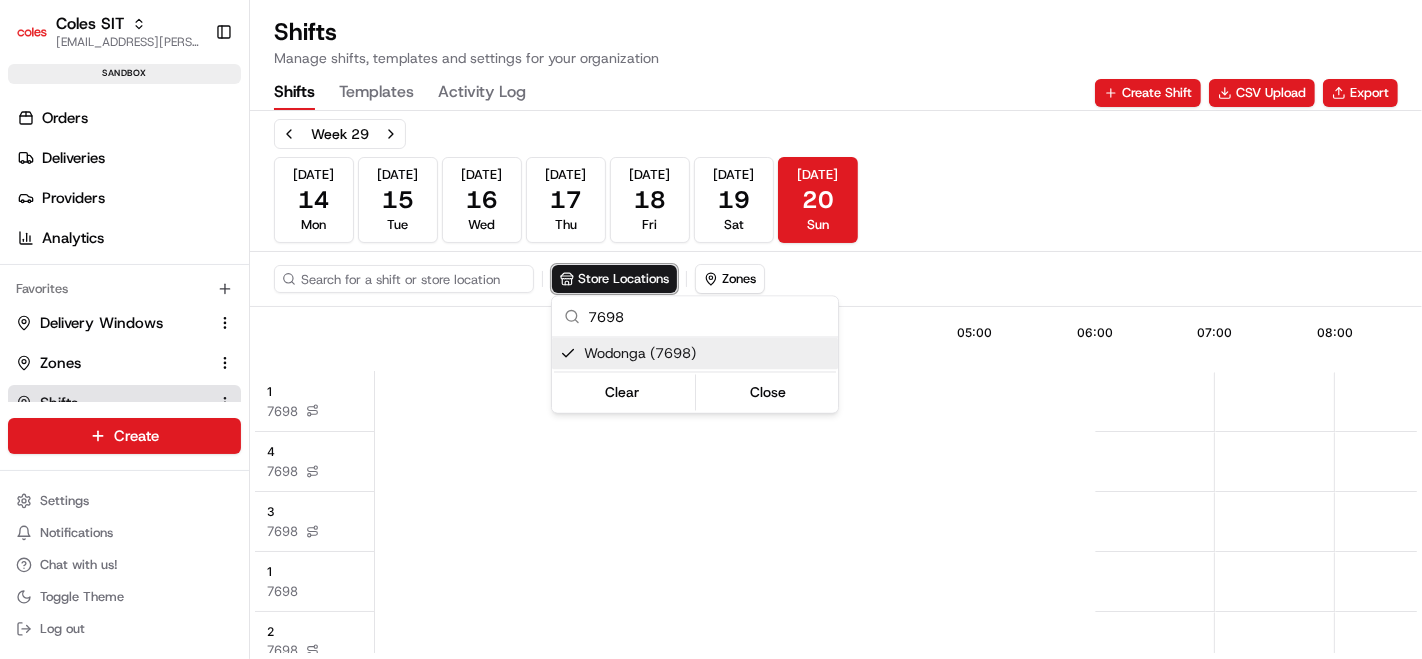 click on "Coles SIT piyush.raghav@coles.com.au Toggle Sidebar sandbox Orders Deliveries Providers Analytics Favorites Delivery Windows Zones Shifts Request Logs Webhooks Main Menu Members & Organization Organization Users Roles Preferences Customization Tracking Orchestration Automations Dispatch Strategy Optimization Strategy Locations Pickup Locations Dropoff Locations Zones Shifts Delivery Windows Billing Billing Integrations Notification Triggers Webhooks API Keys Request Logs Create Settings Notifications Chat with us! Toggle Theme Log out Shifts Manage shifts, templates and settings for your organization Shifts Templates Activity Log  Create Shift  CSV Upload  Export Week 29 Jul 14 Mon Jul 15 Tue Jul 16 Wed Jul 17 Thu Jul 18 Fri Jul 19 Sat Jul 20 Sun Store Locations Zones 19:34 05:00 06:00 07:00 08:00 09:00 10:00 11:00 12:00 13:00 14:00 15:00 1 7698 4 7698 3 7698 1 7698 2 7698 10:00  -  13:50 Active 09:00  -  13:00 Active 09:15  -  13:30 Active 09:30  -  13:45 Active 09:45  -  14:00 Active" at bounding box center (711, 329) 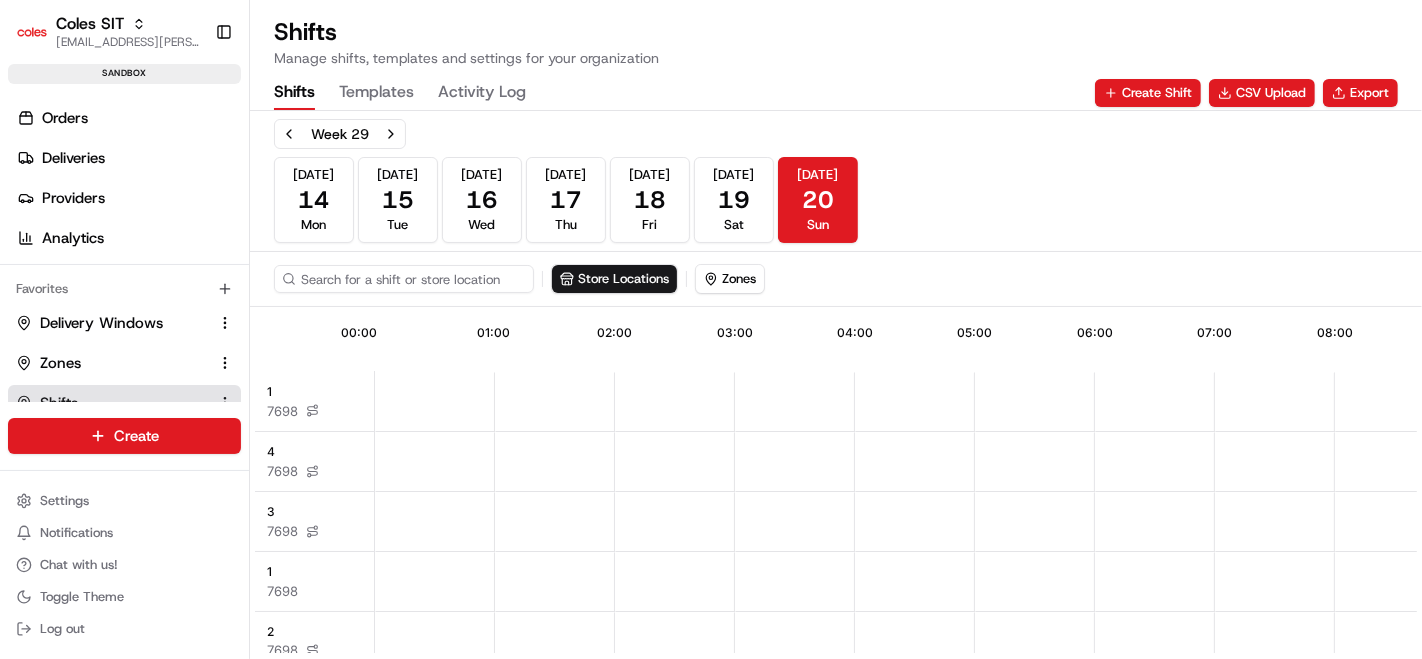 scroll, scrollTop: 28, scrollLeft: 0, axis: vertical 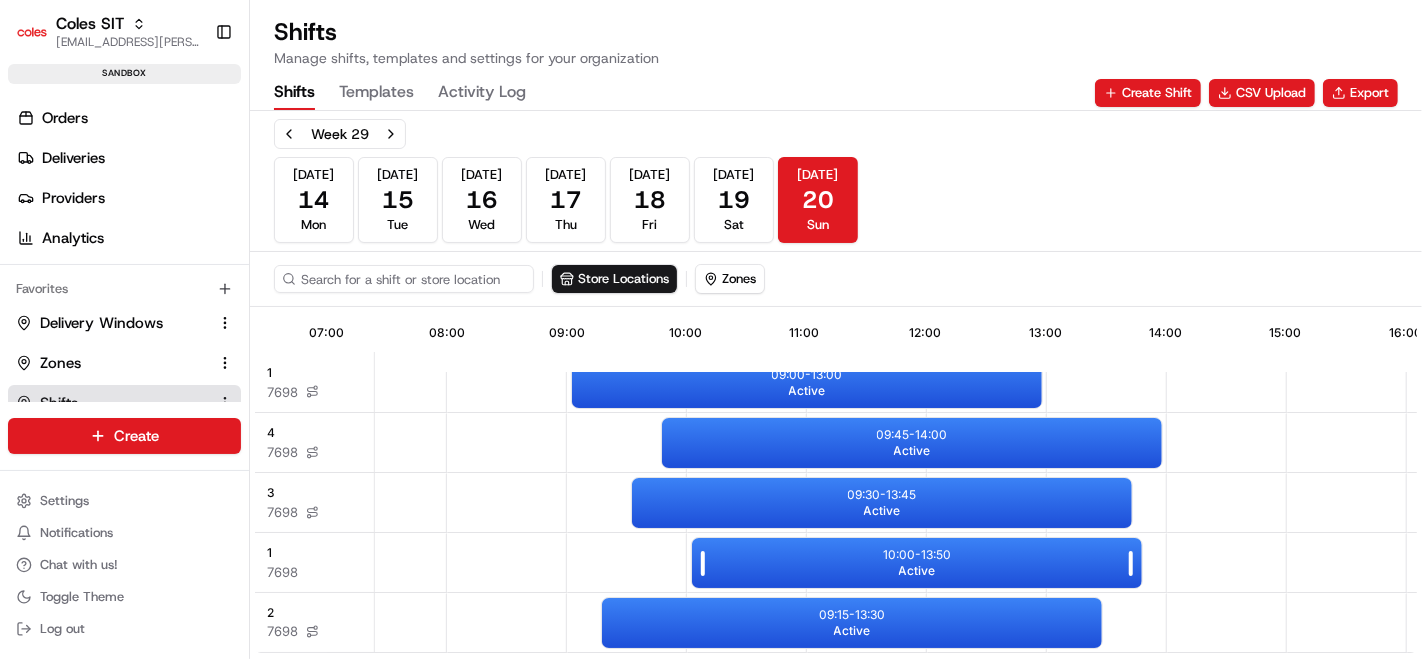 click on "10:00  -  13:50 Active" at bounding box center [917, 563] 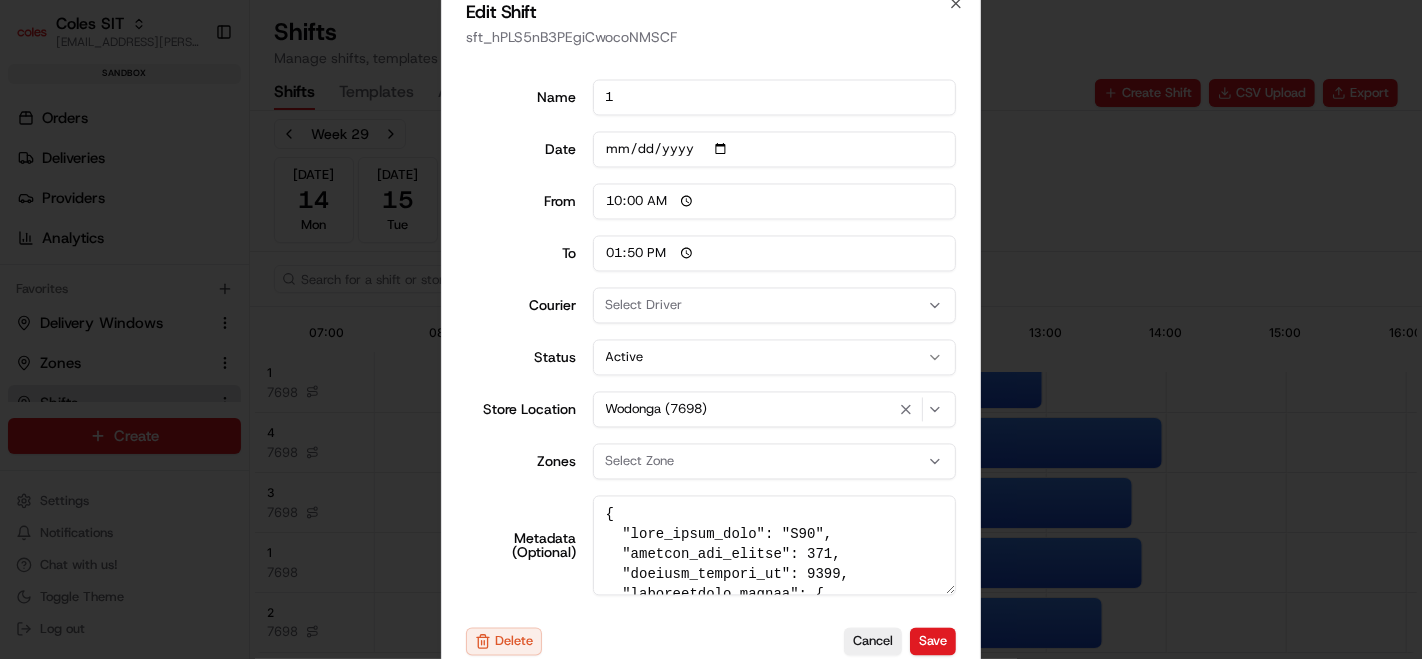 scroll, scrollTop: 44, scrollLeft: 0, axis: vertical 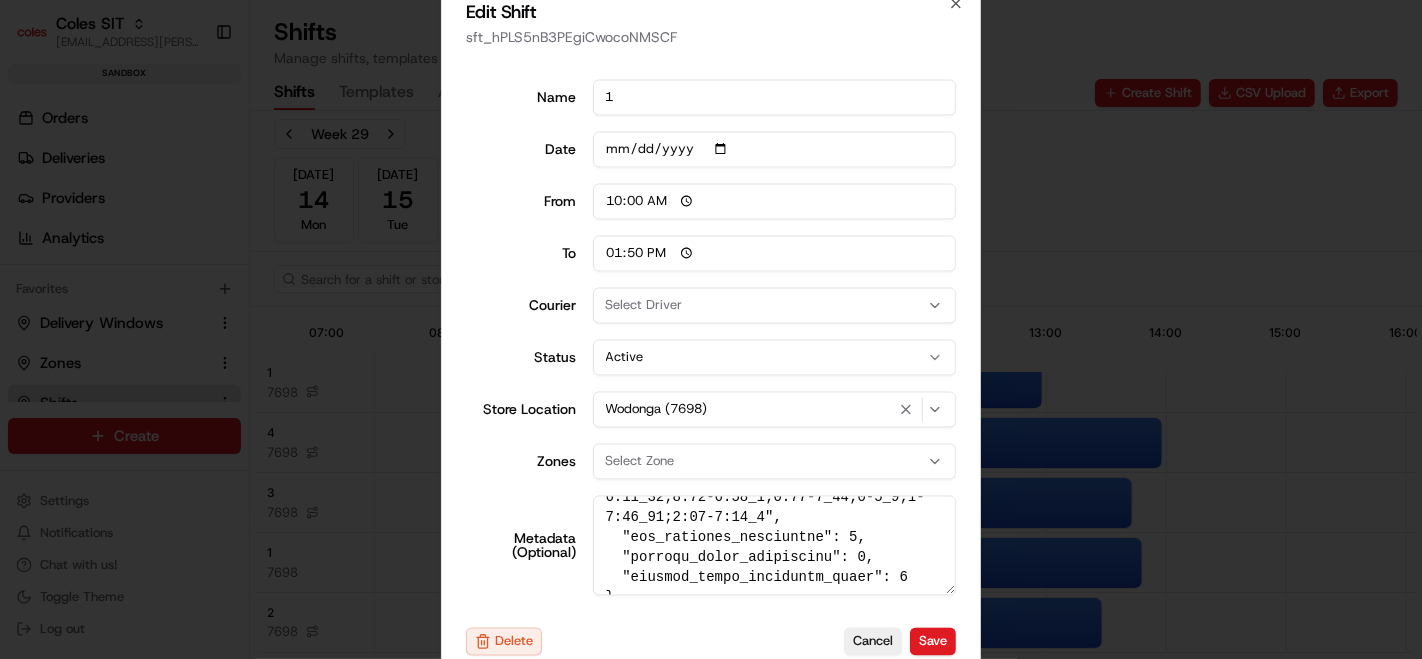 click 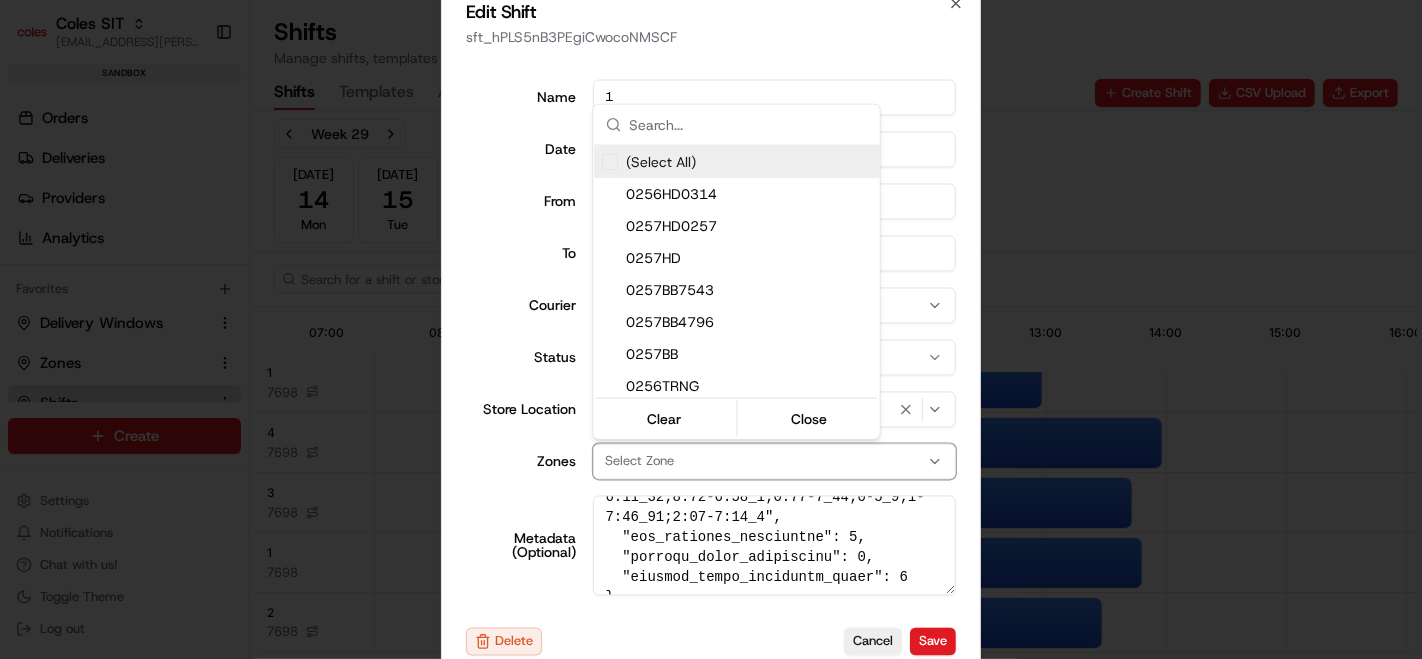 click at bounding box center (711, 329) 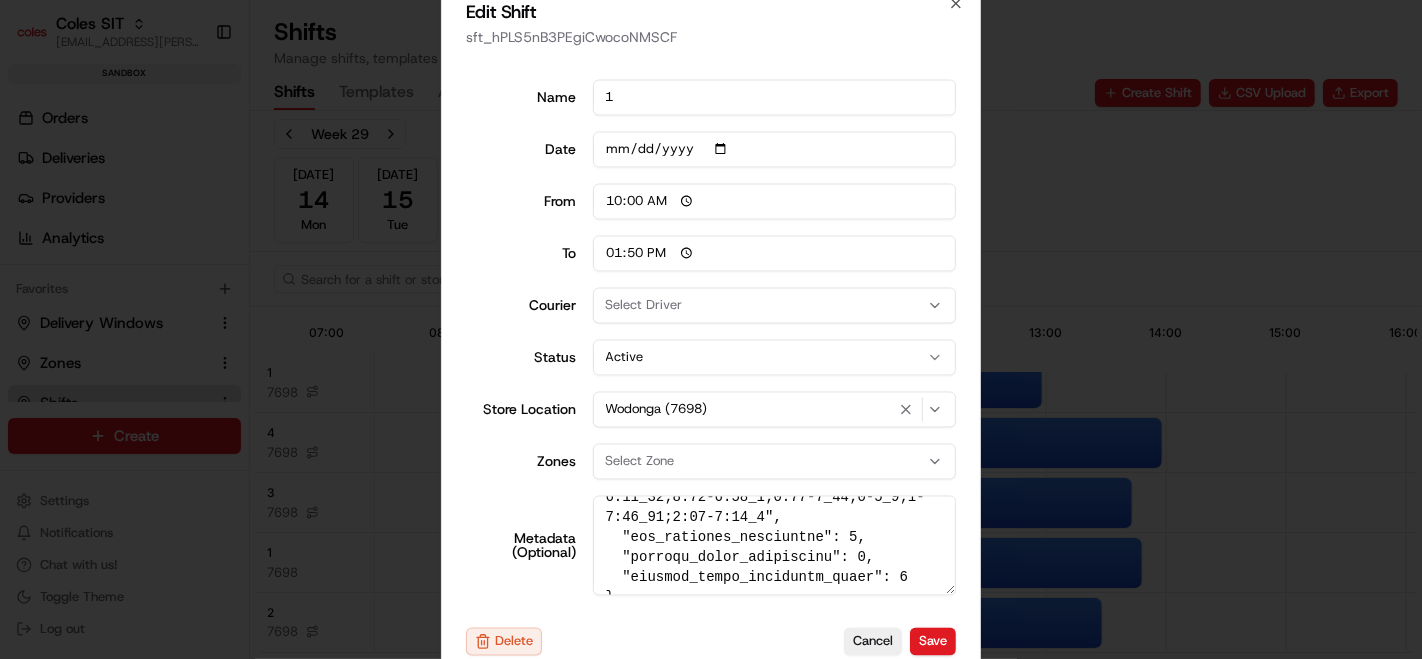 click 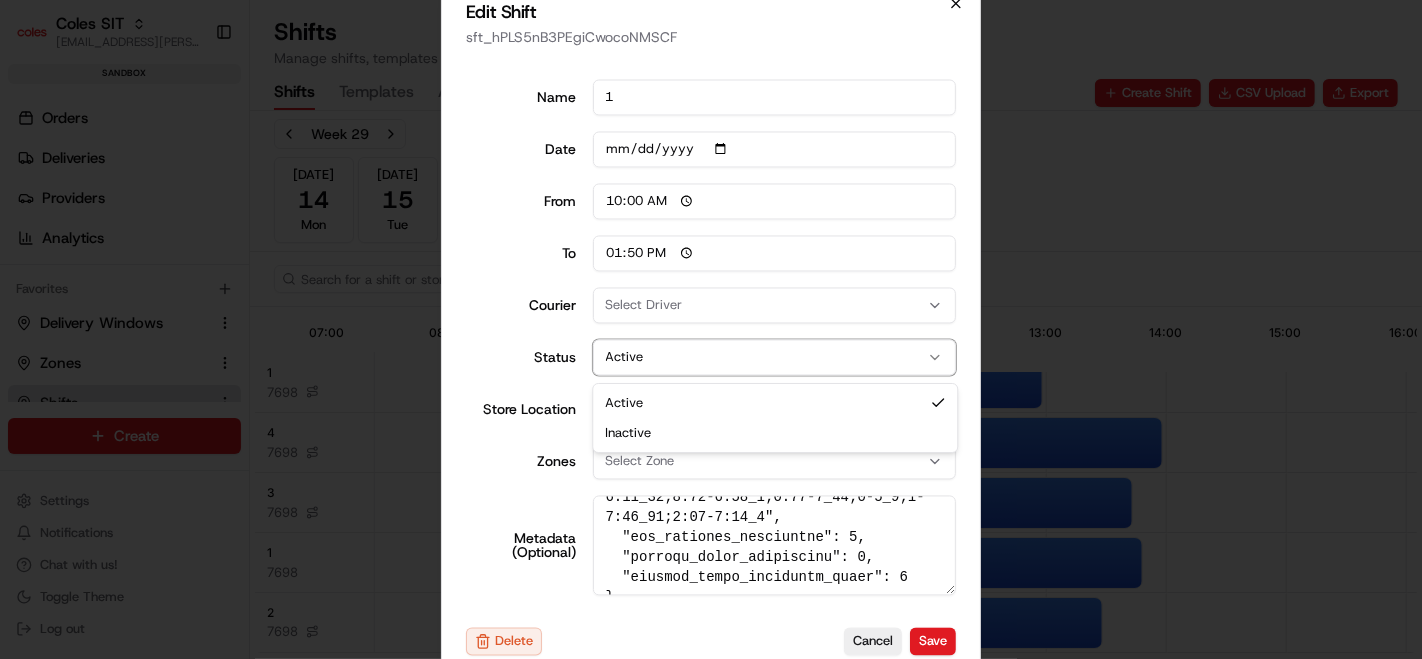 click 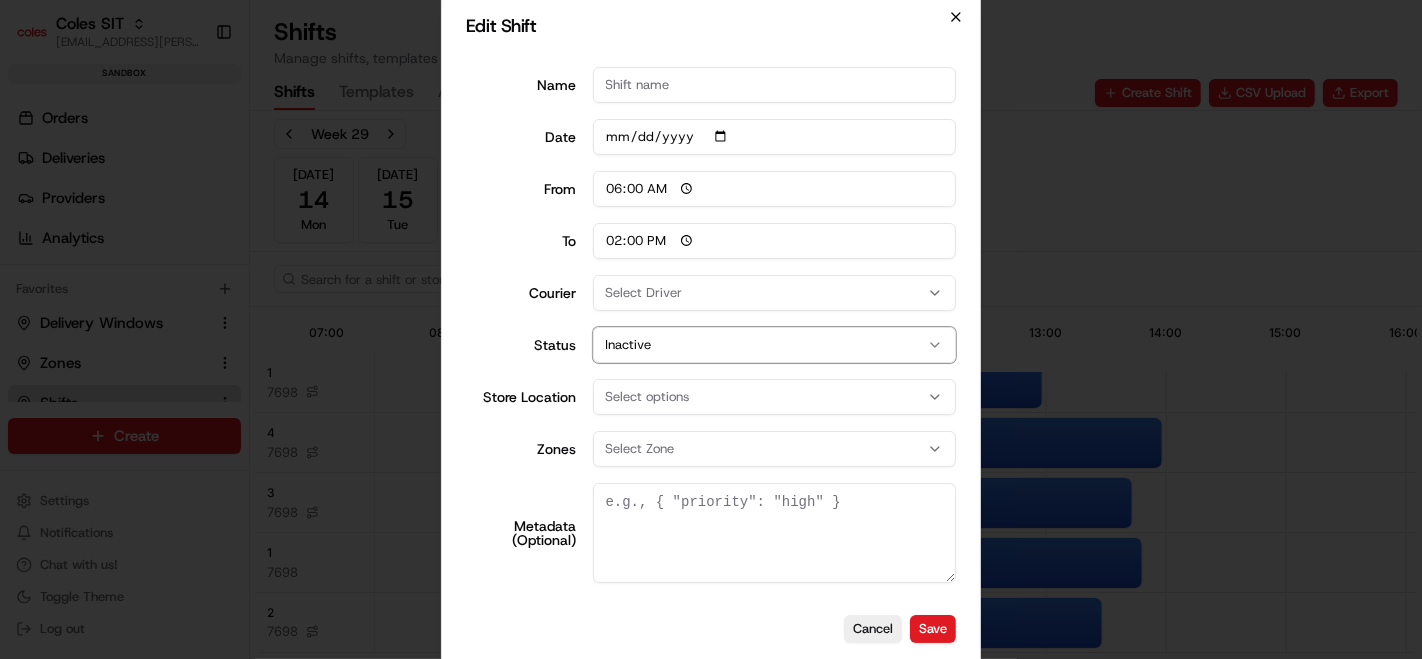 scroll, scrollTop: 0, scrollLeft: 0, axis: both 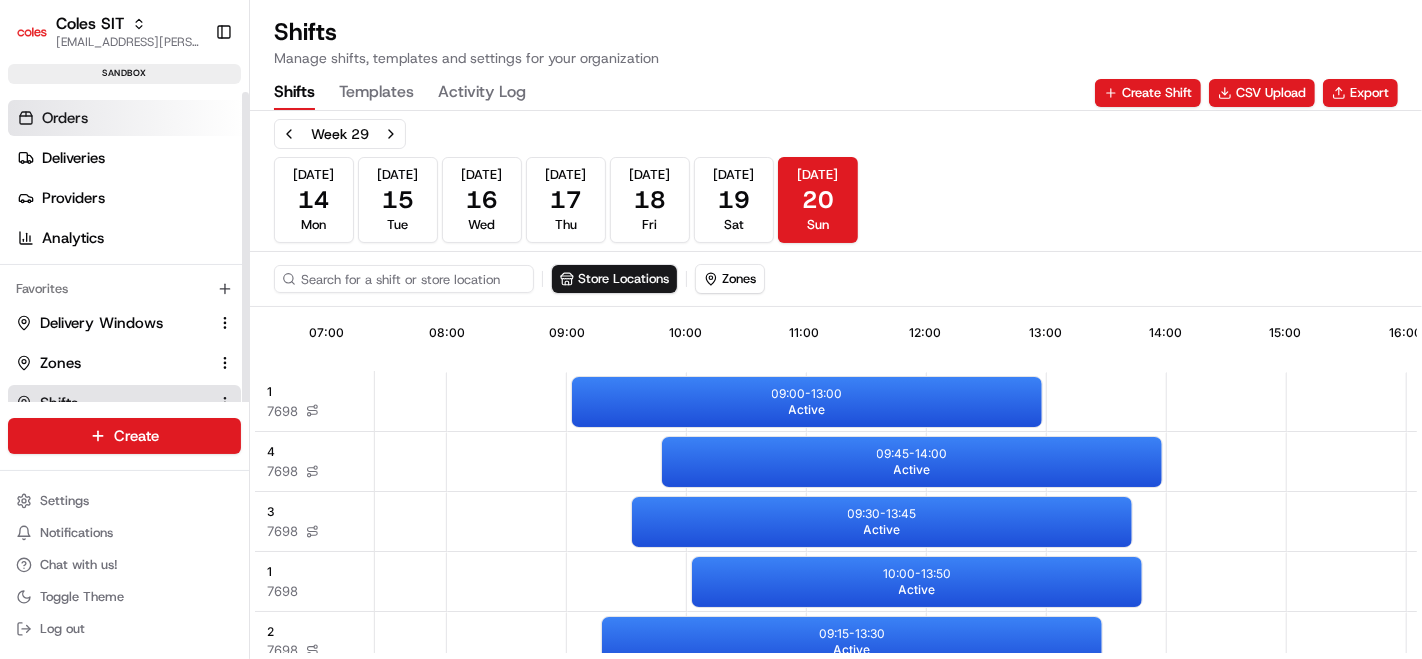 click on "Orders" at bounding box center (128, 118) 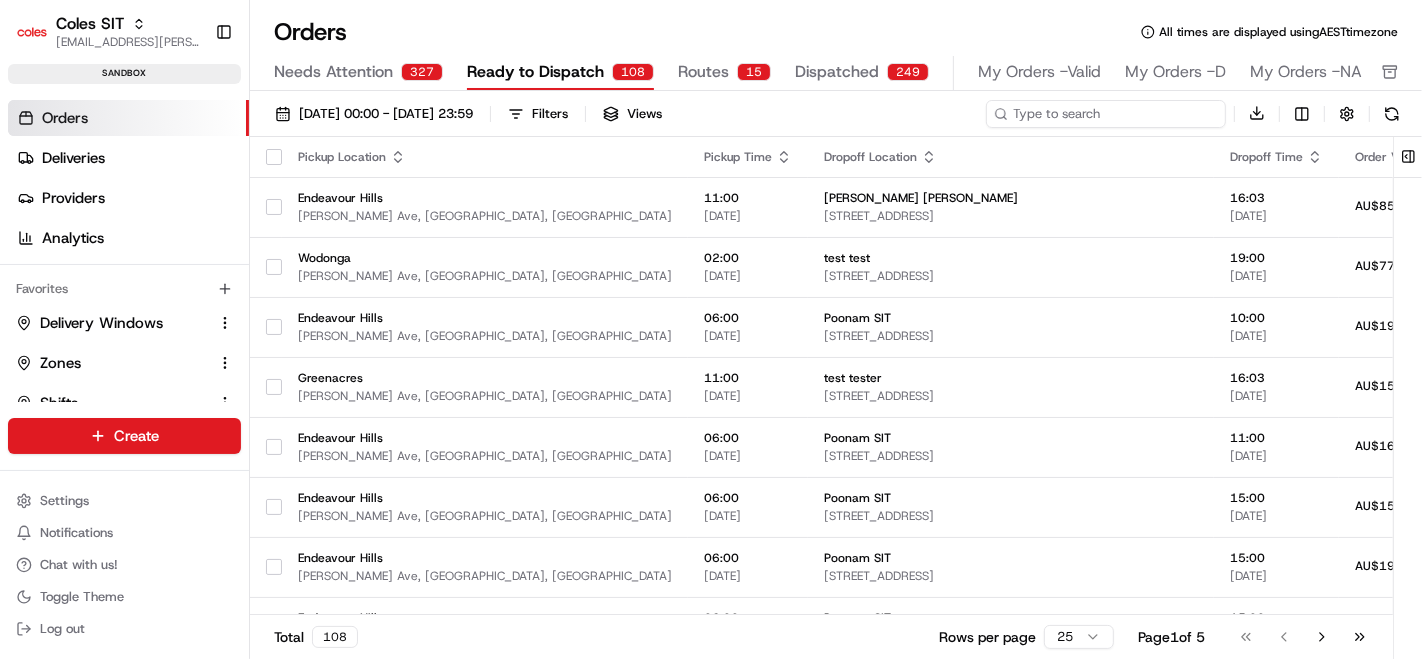 click at bounding box center (1106, 114) 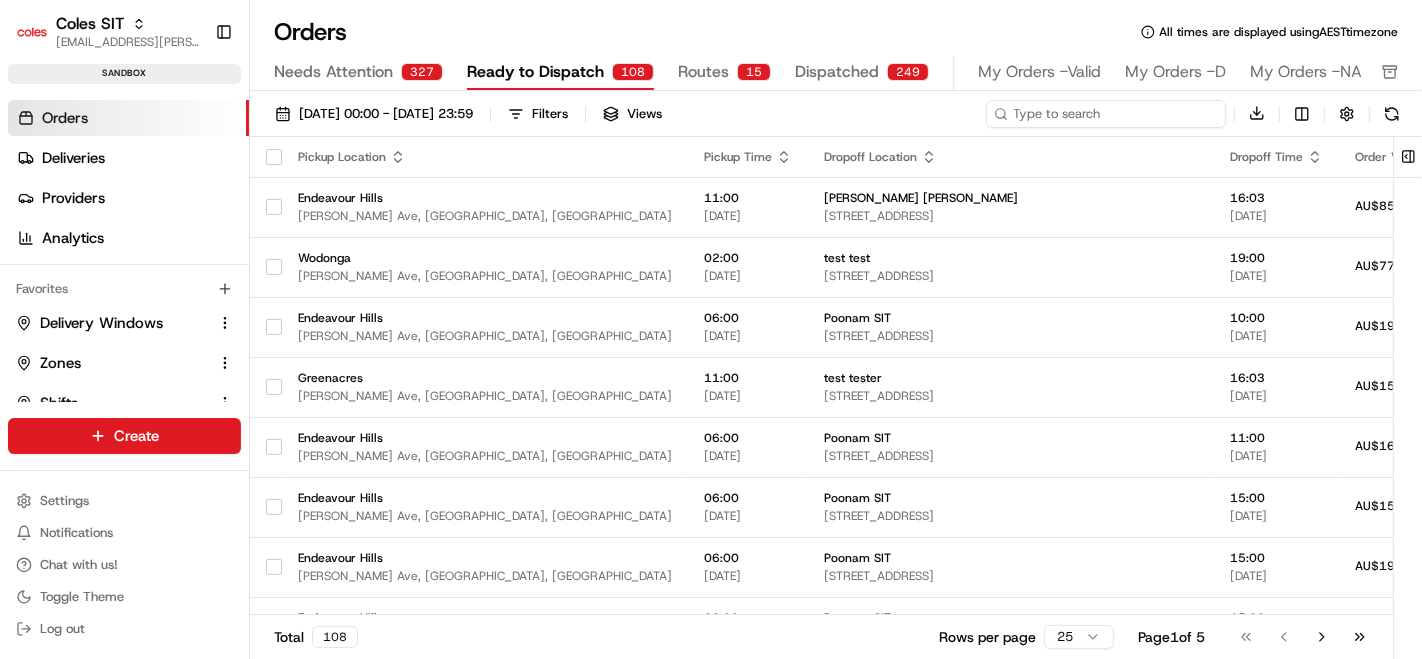 paste on "216439038" 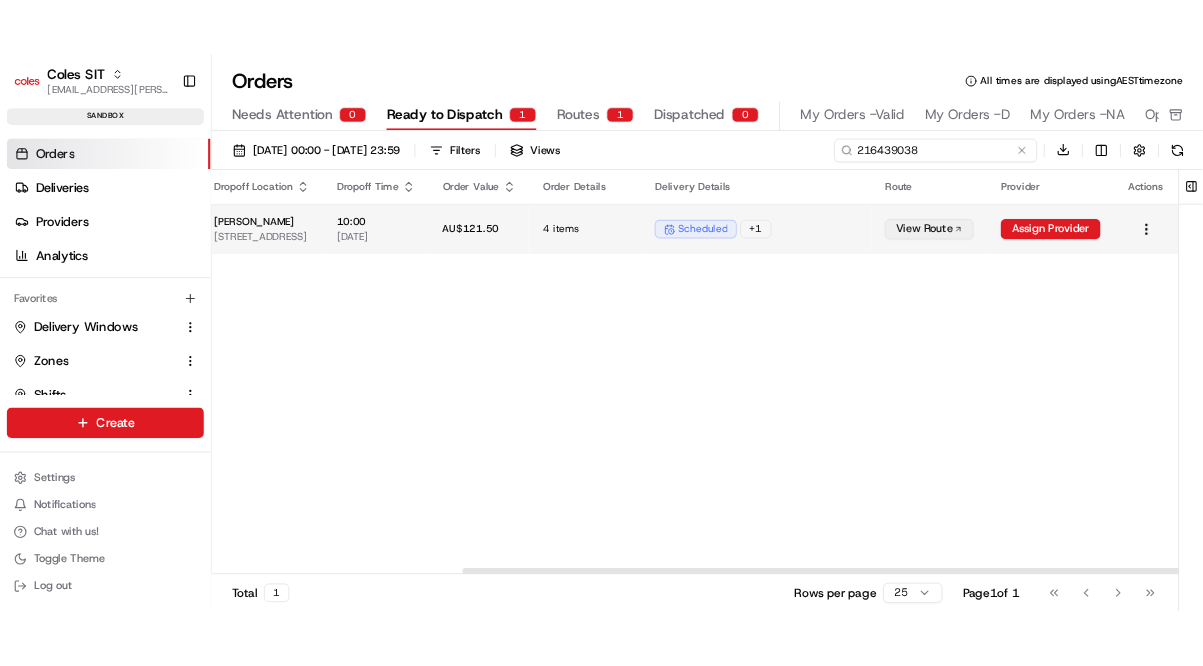 scroll, scrollTop: 0, scrollLeft: 444, axis: horizontal 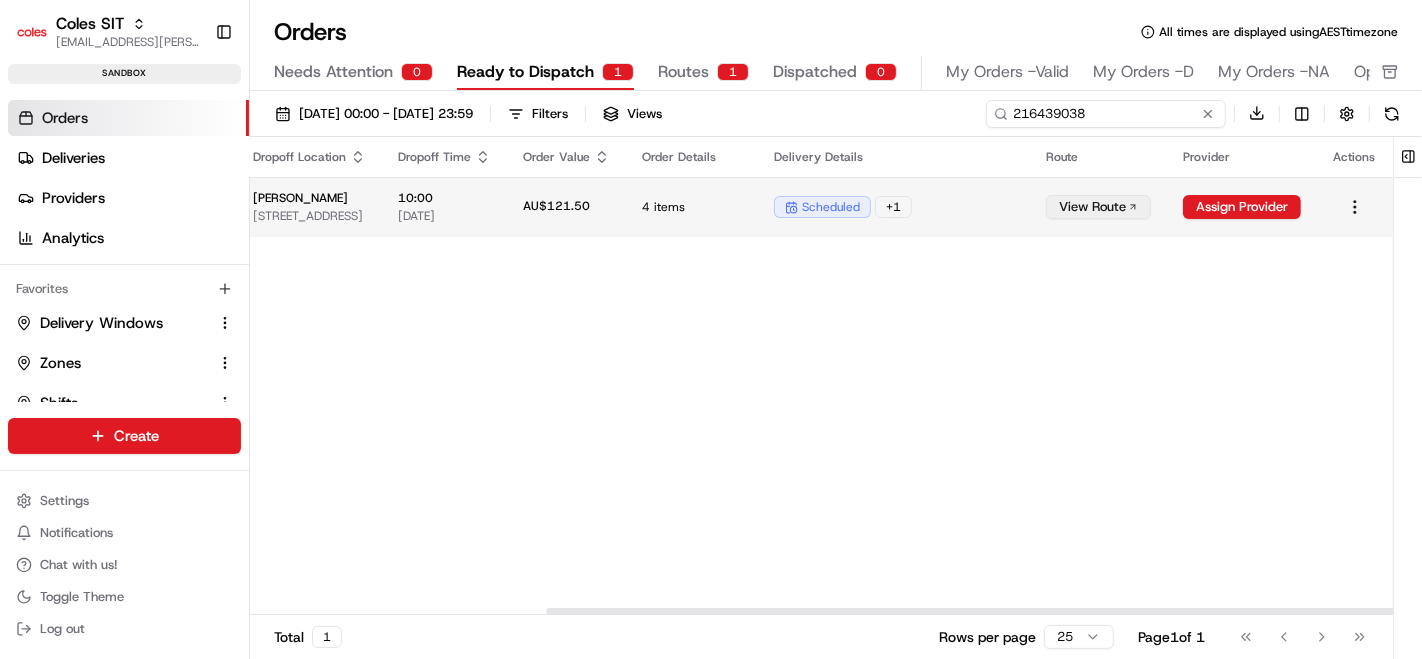 type on "216439038" 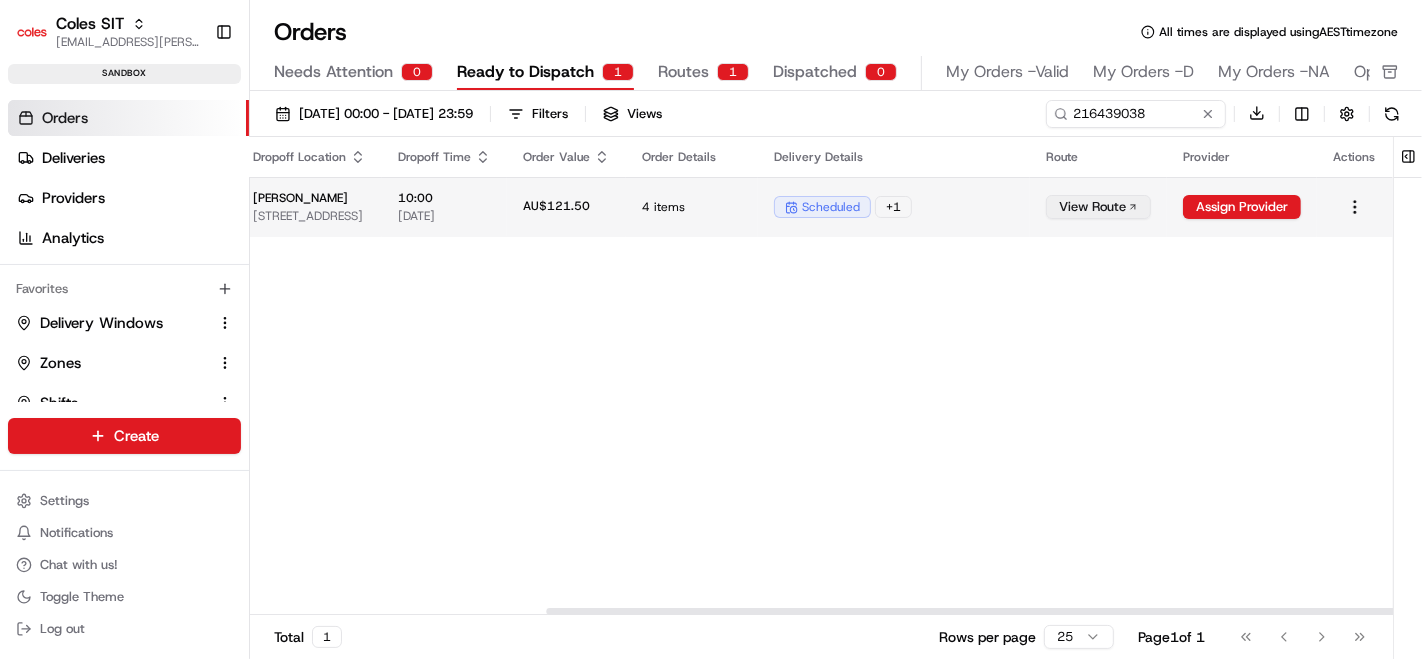 click on "View Route" at bounding box center (1098, 207) 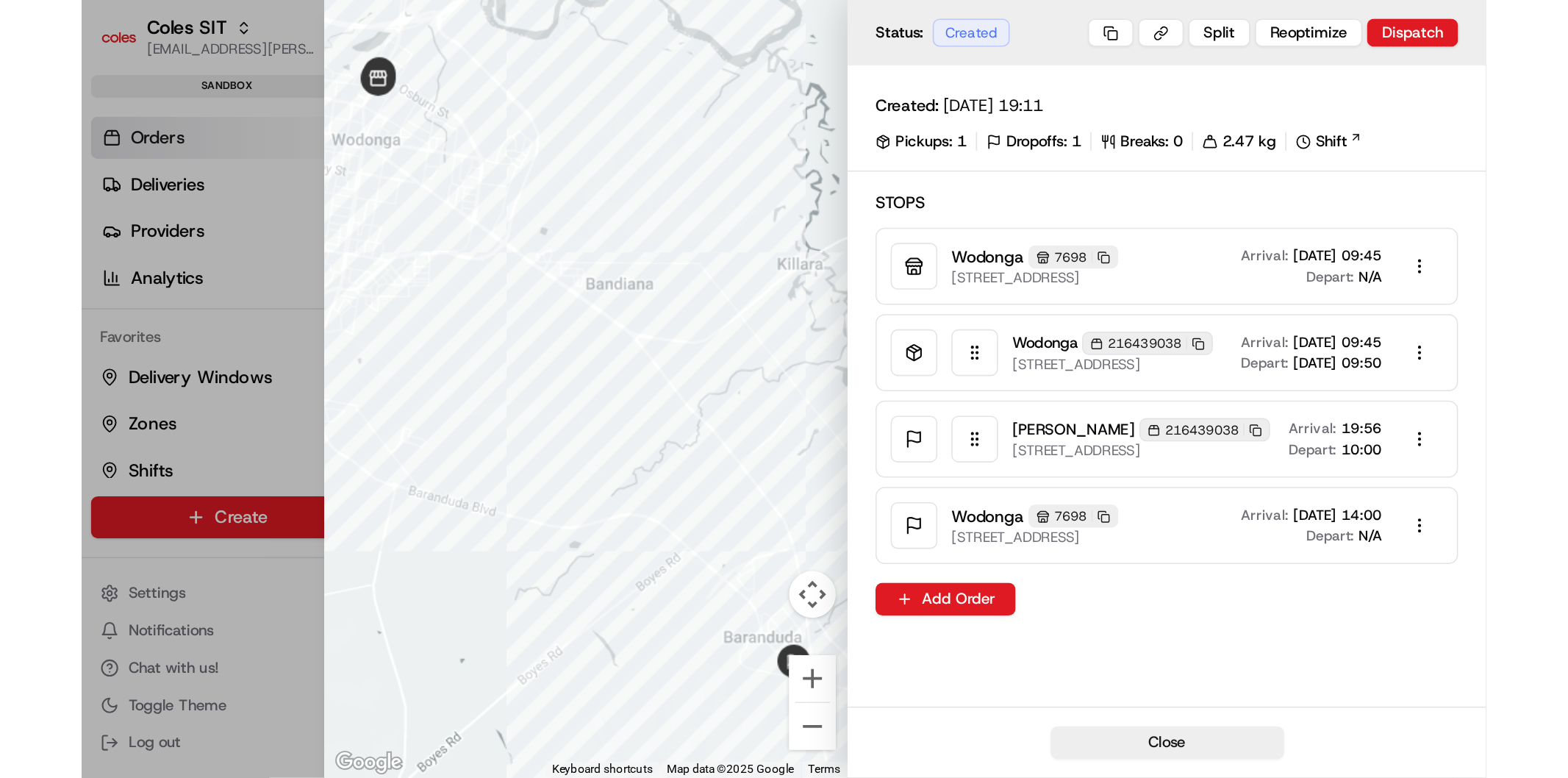 scroll, scrollTop: 0, scrollLeft: 0, axis: both 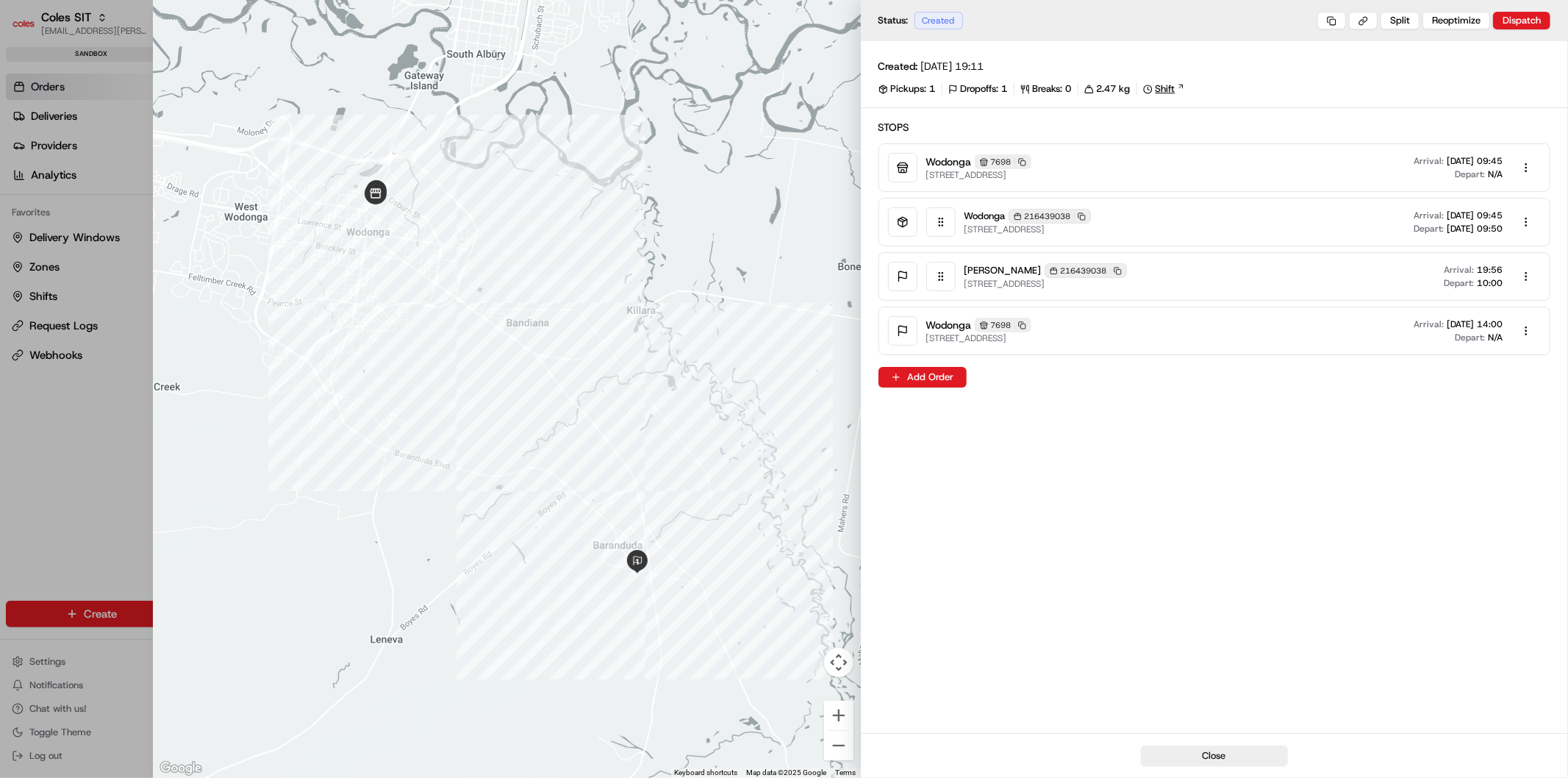 click on "Shift" at bounding box center [1164, 89] 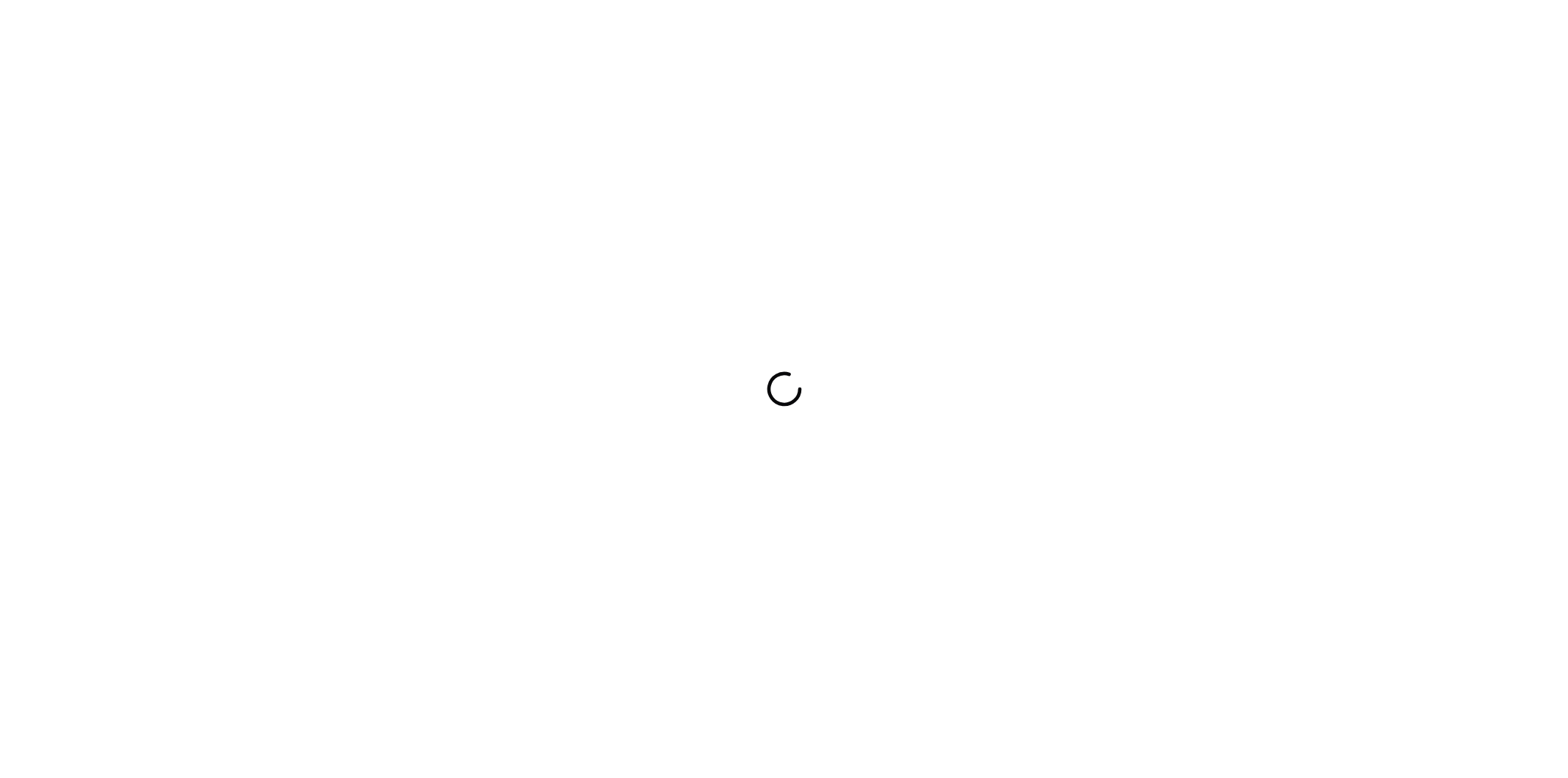 scroll, scrollTop: 0, scrollLeft: 0, axis: both 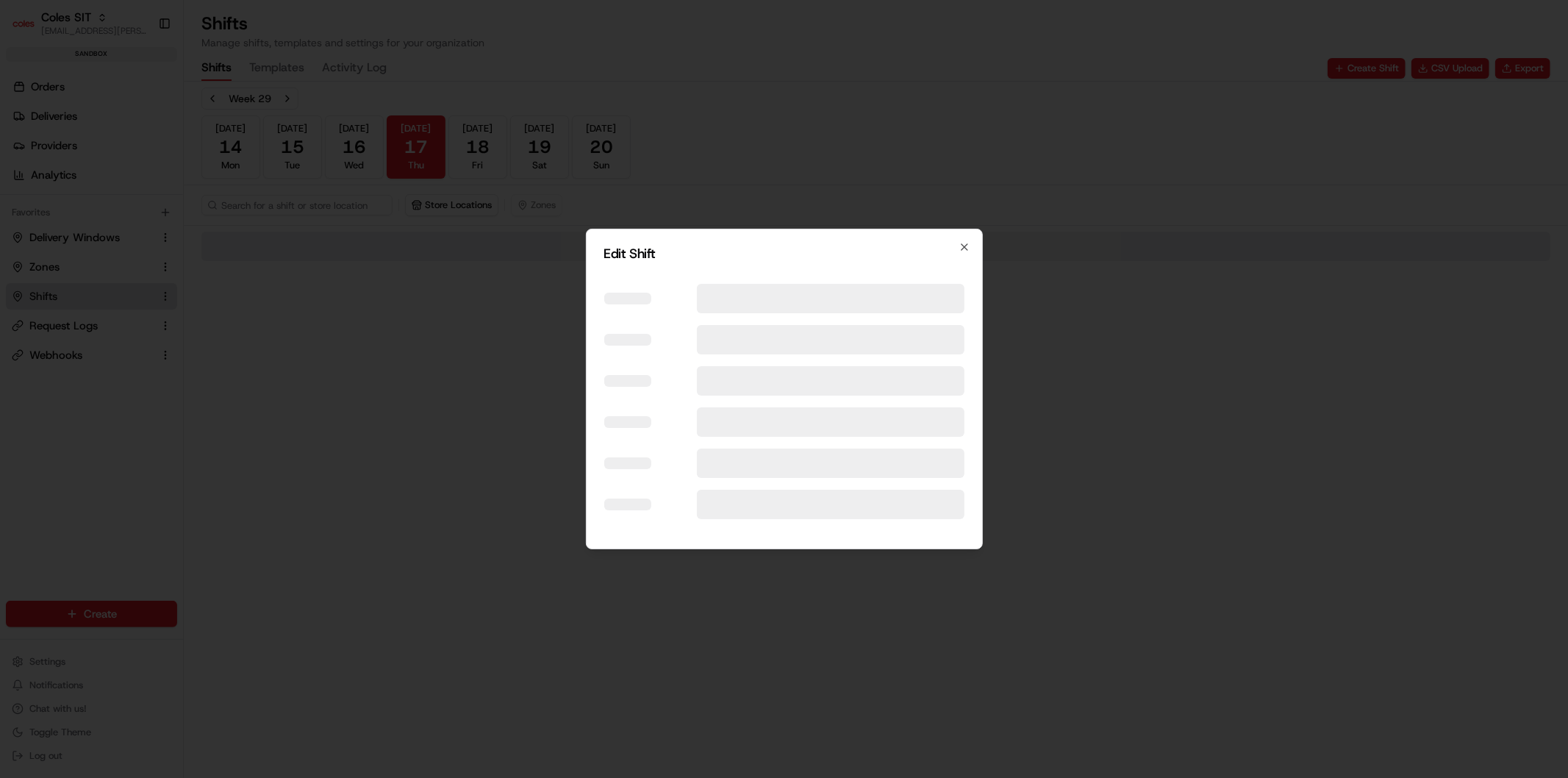 select on "ACTIVE" 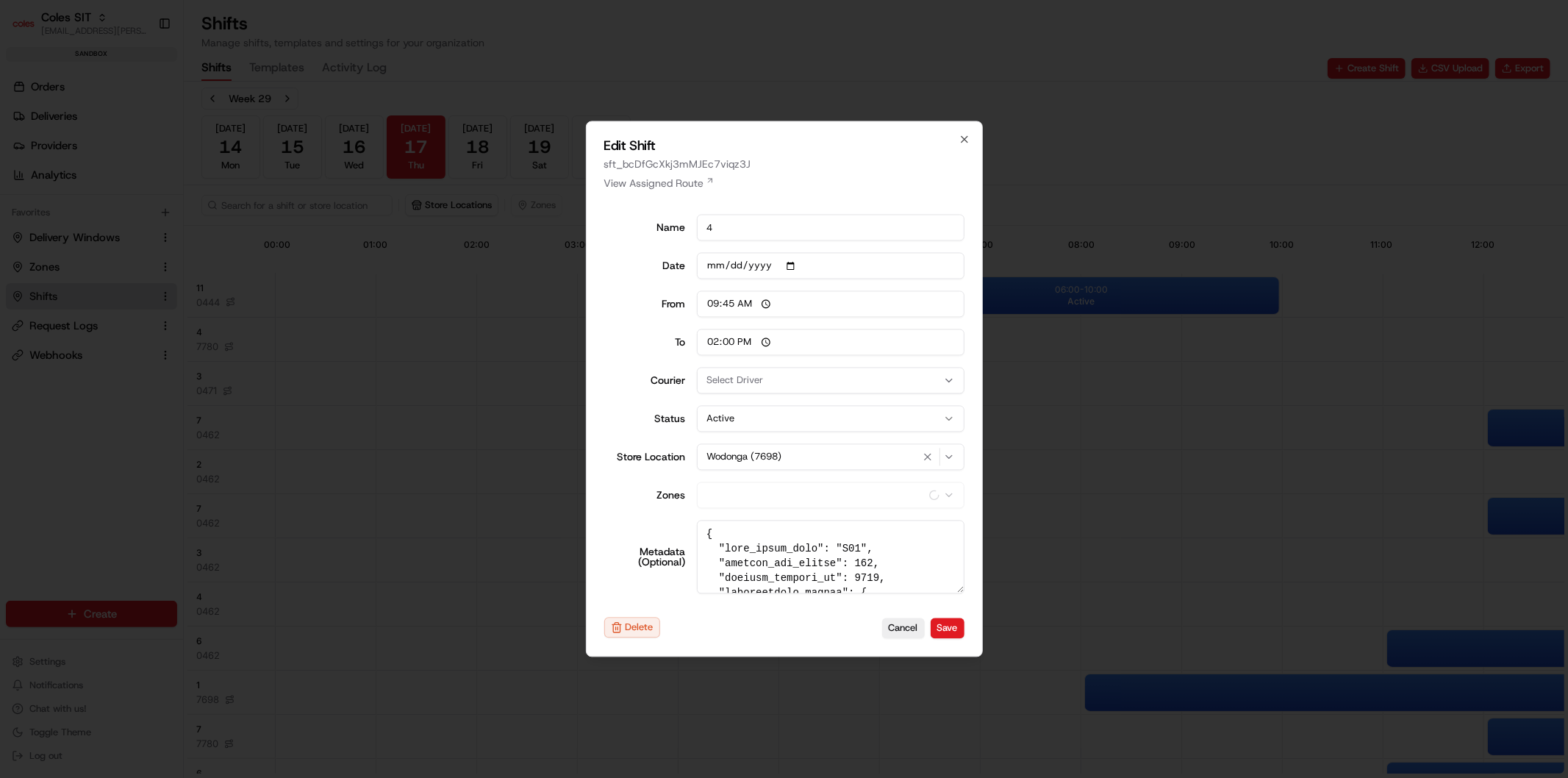 scroll, scrollTop: 0, scrollLeft: 0, axis: both 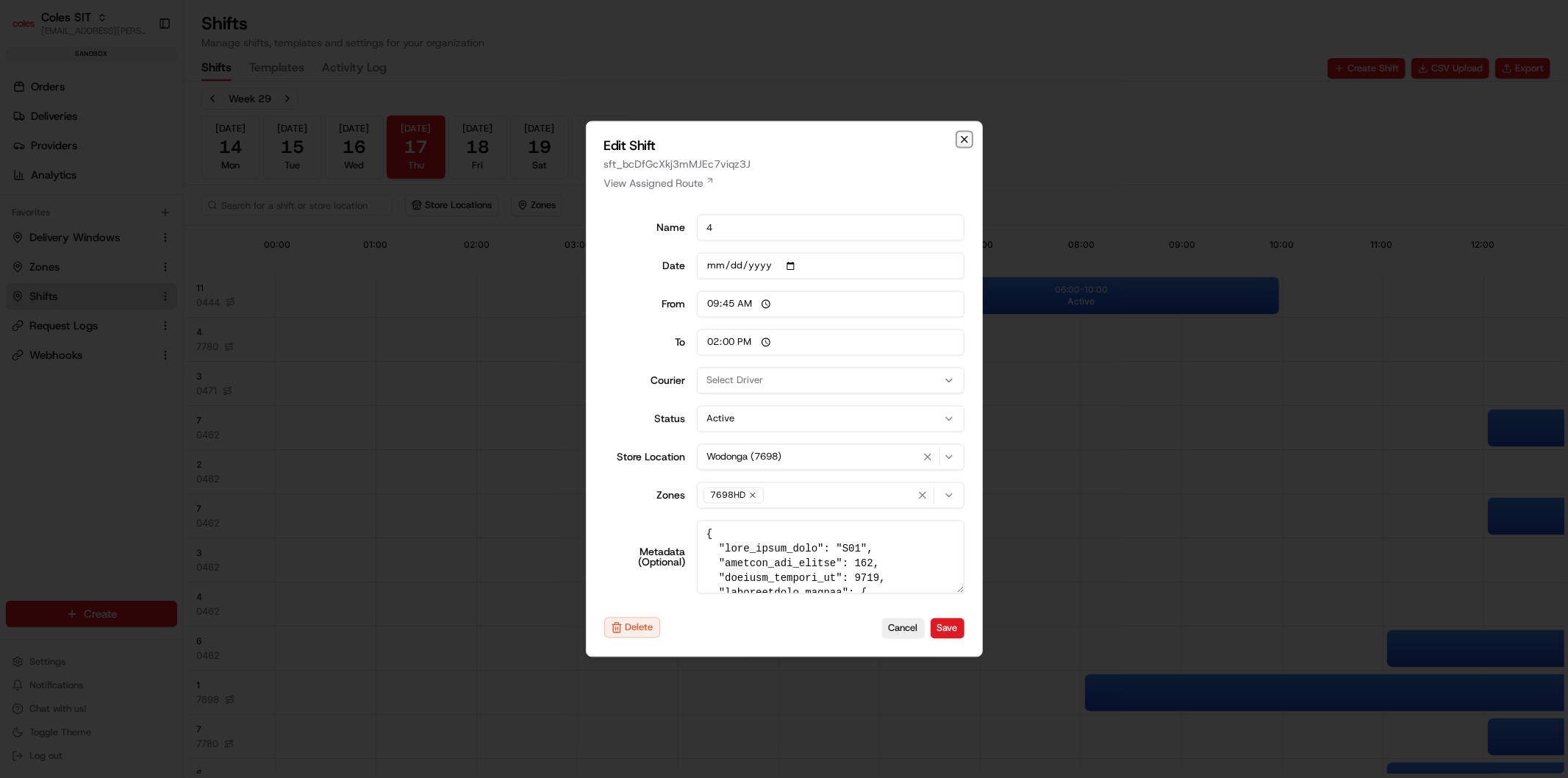 click 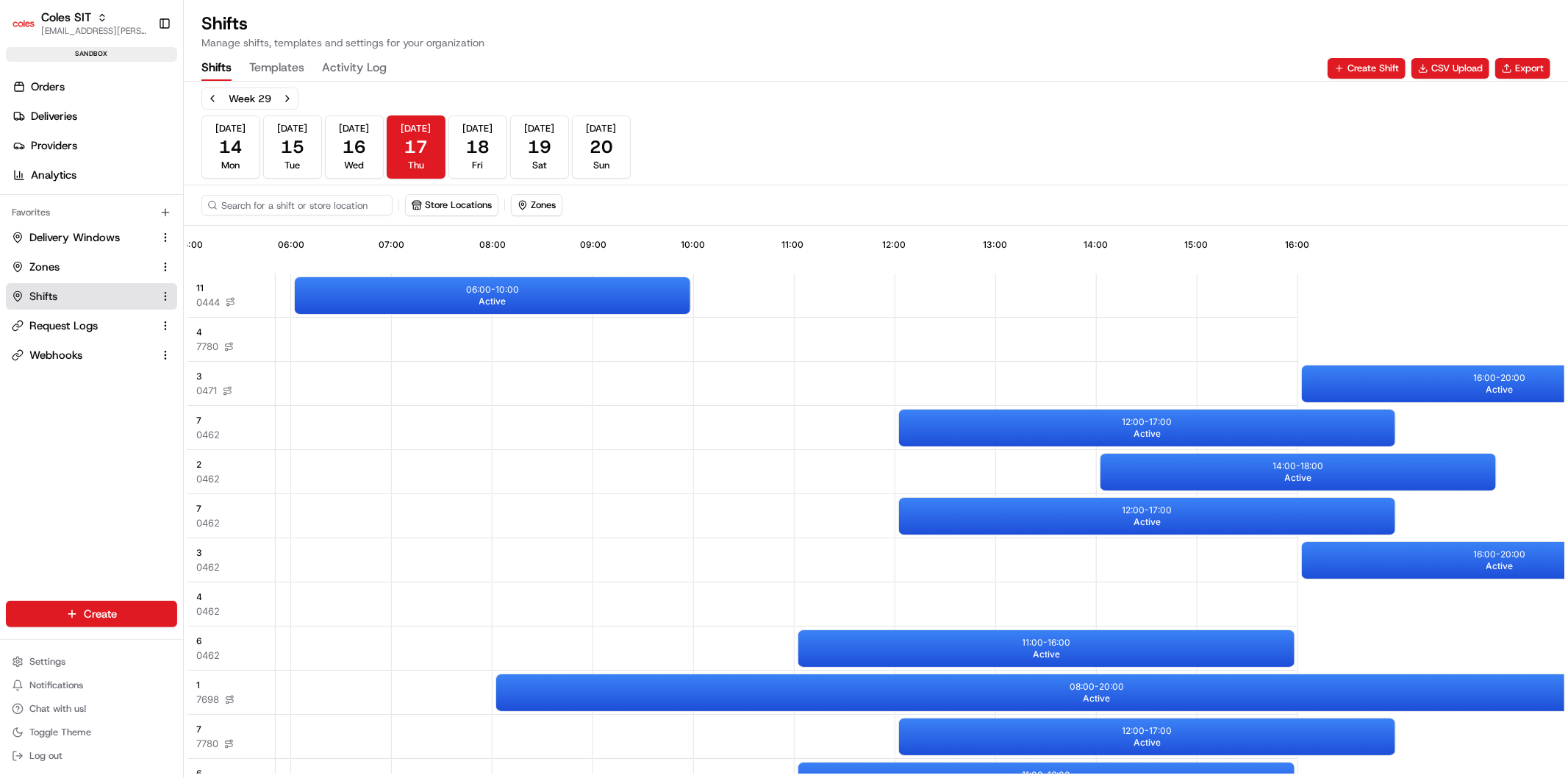 scroll, scrollTop: 0, scrollLeft: 605, axis: horizontal 